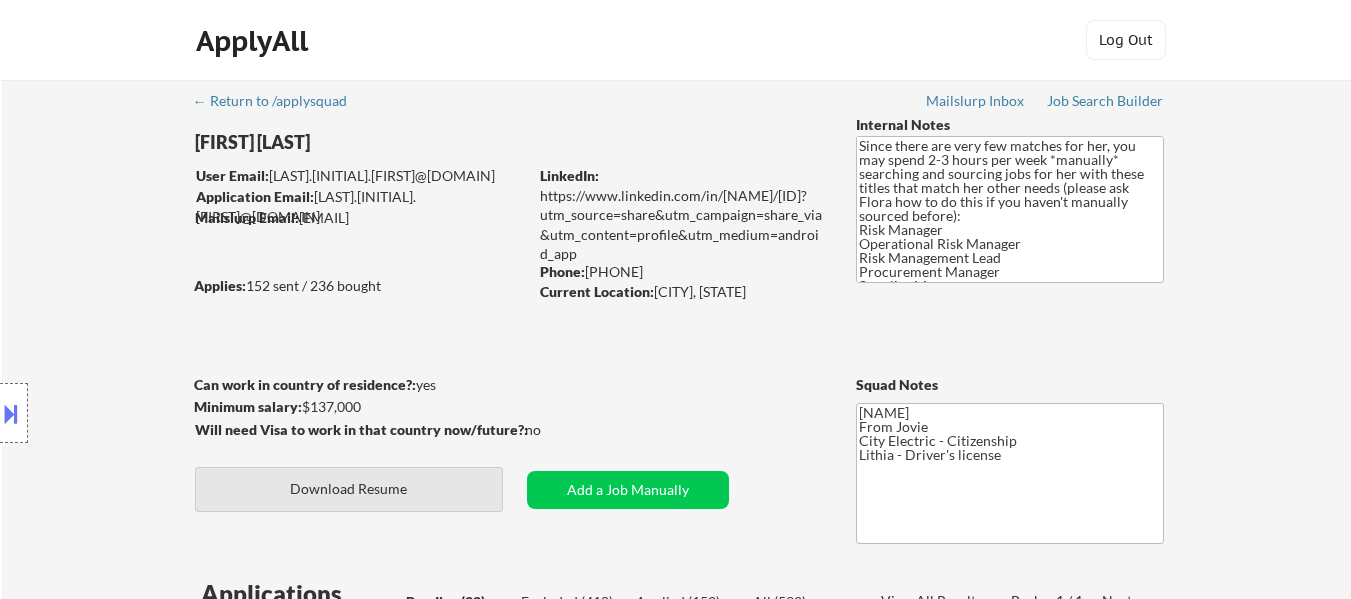 select on ""pending"" 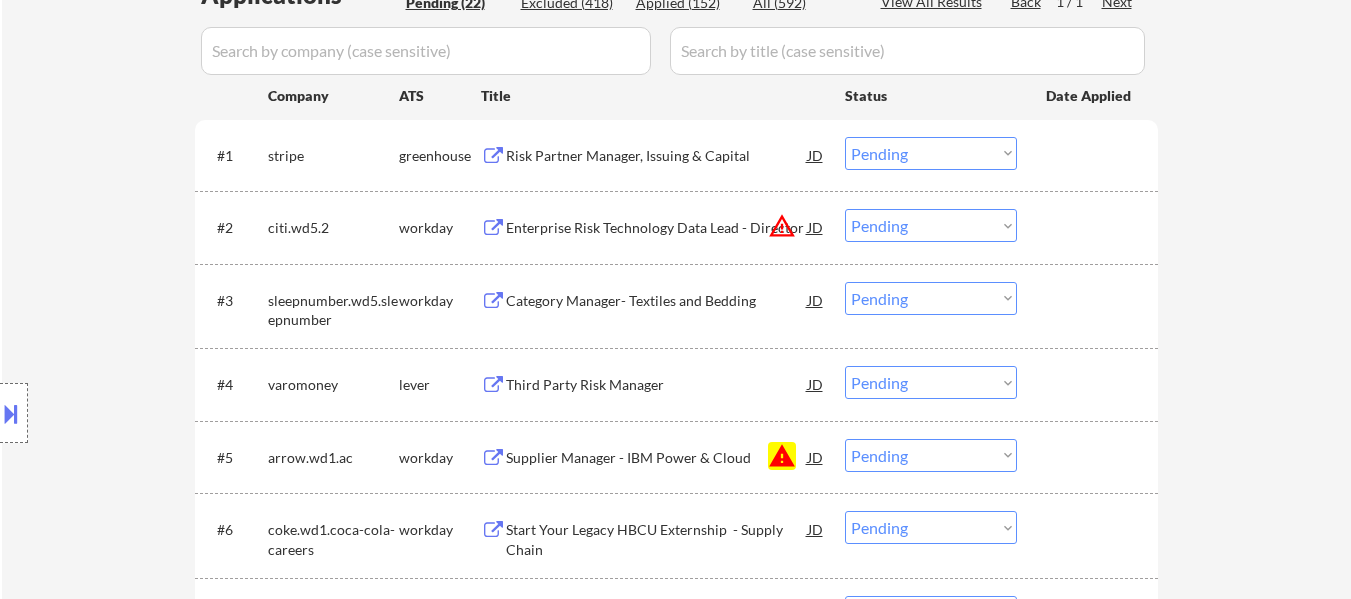 scroll, scrollTop: 600, scrollLeft: 0, axis: vertical 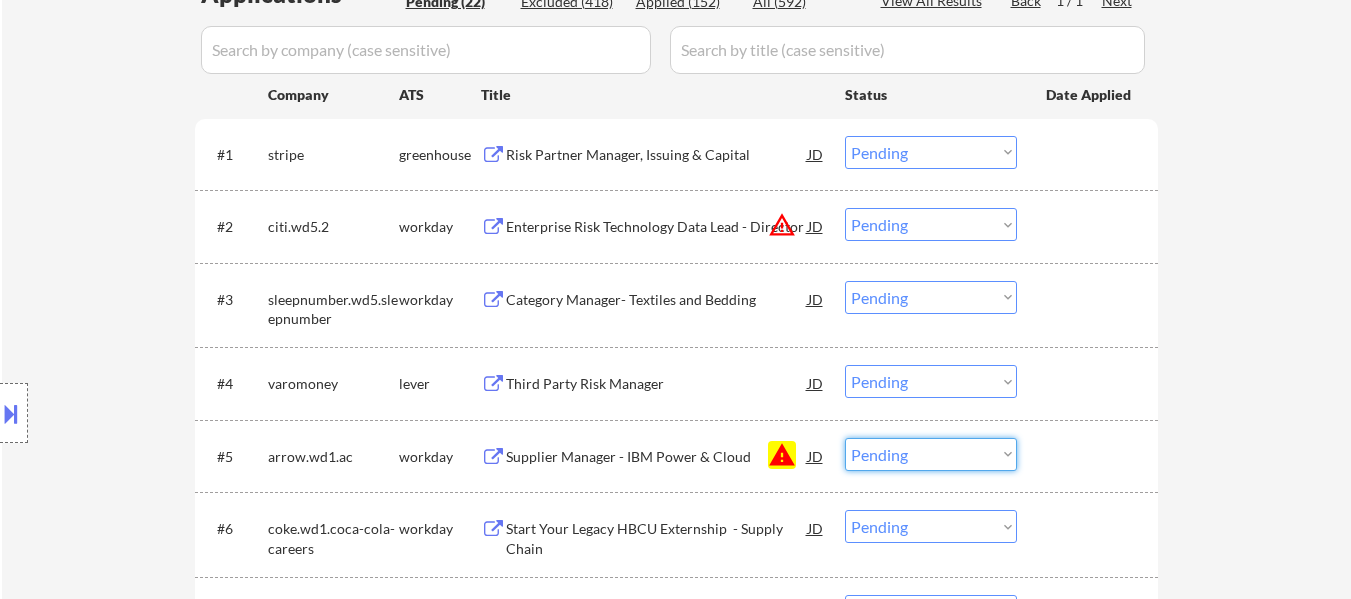 click on "Choose an option... Pending Applied Excluded (Questions) Excluded (Expired) Excluded (Location) Excluded (Bad Match) Excluded (Blocklist) Excluded (Salary) Excluded (Other)" at bounding box center (931, 454) 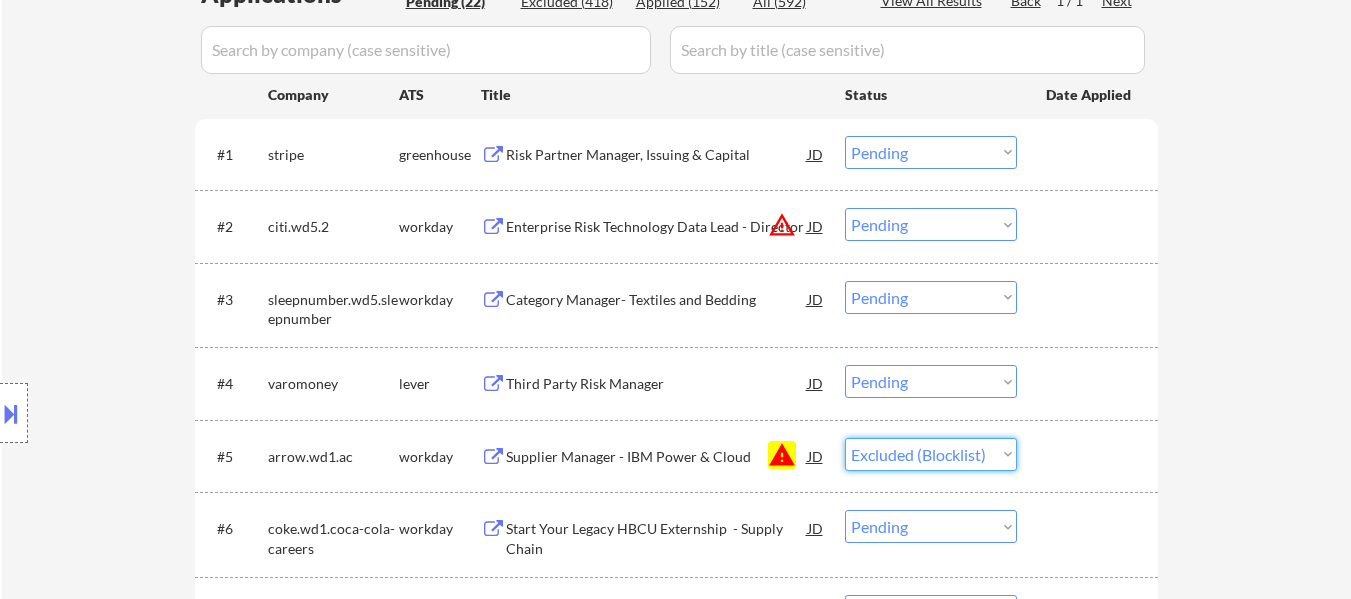 click on "Choose an option... Pending Applied Excluded (Questions) Excluded (Expired) Excluded (Location) Excluded (Bad Match) Excluded (Blocklist) Excluded (Salary) Excluded (Other)" at bounding box center (931, 454) 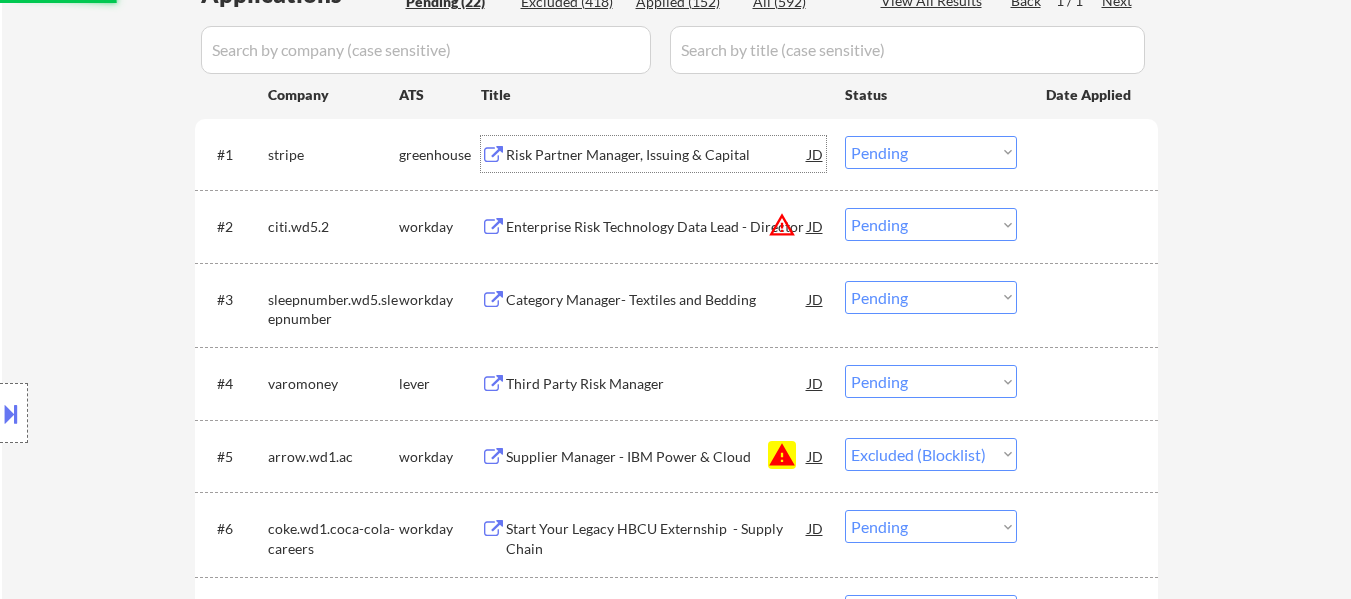 click on "Risk Partner Manager, Issuing & Capital" at bounding box center [657, 155] 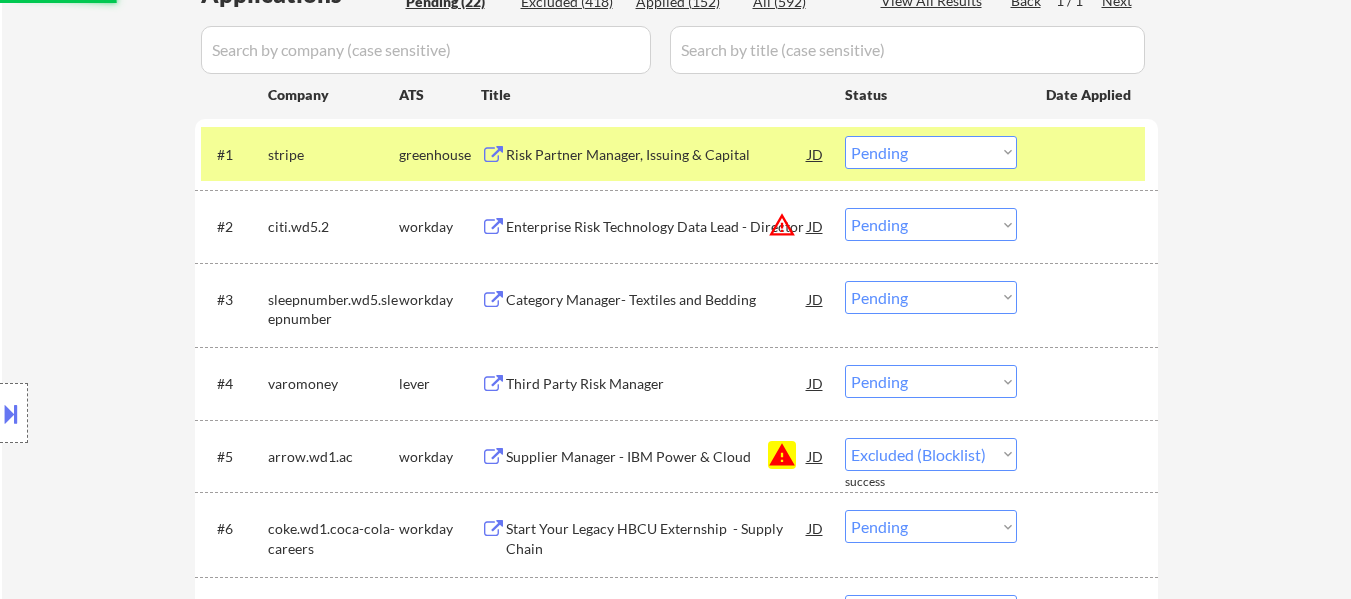 select on ""pending"" 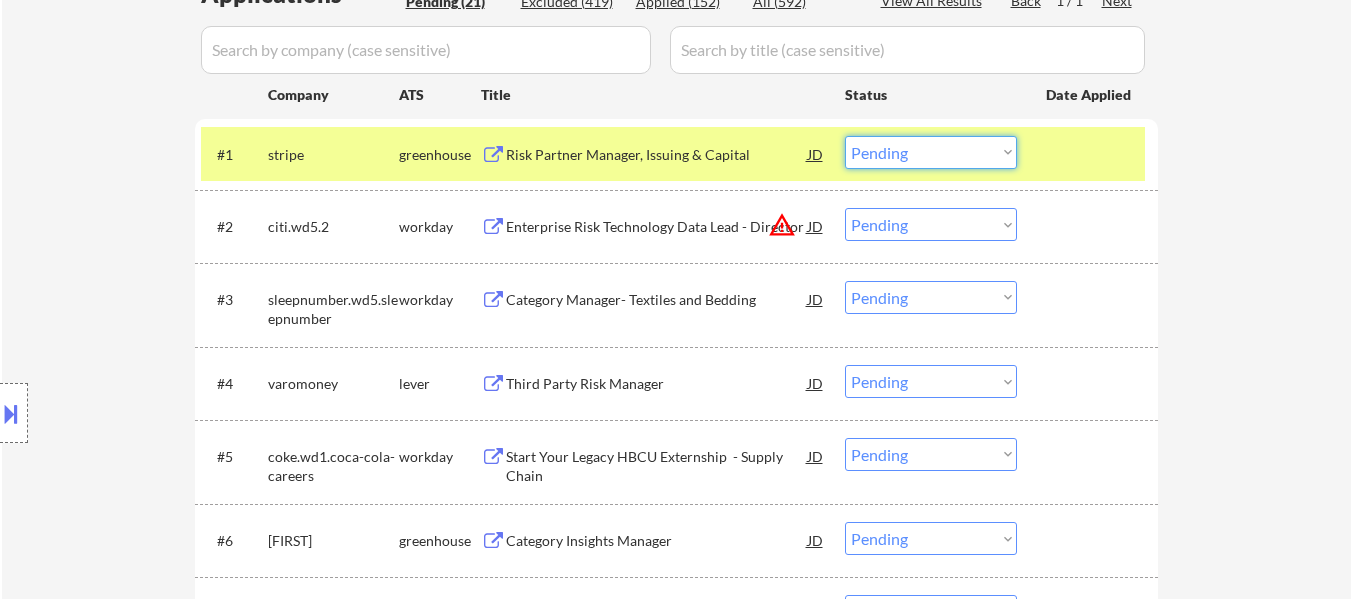 click on "Choose an option... Pending Applied Excluded (Questions) Excluded (Expired) Excluded (Location) Excluded (Bad Match) Excluded (Blocklist) Excluded (Salary) Excluded (Other)" at bounding box center (931, 152) 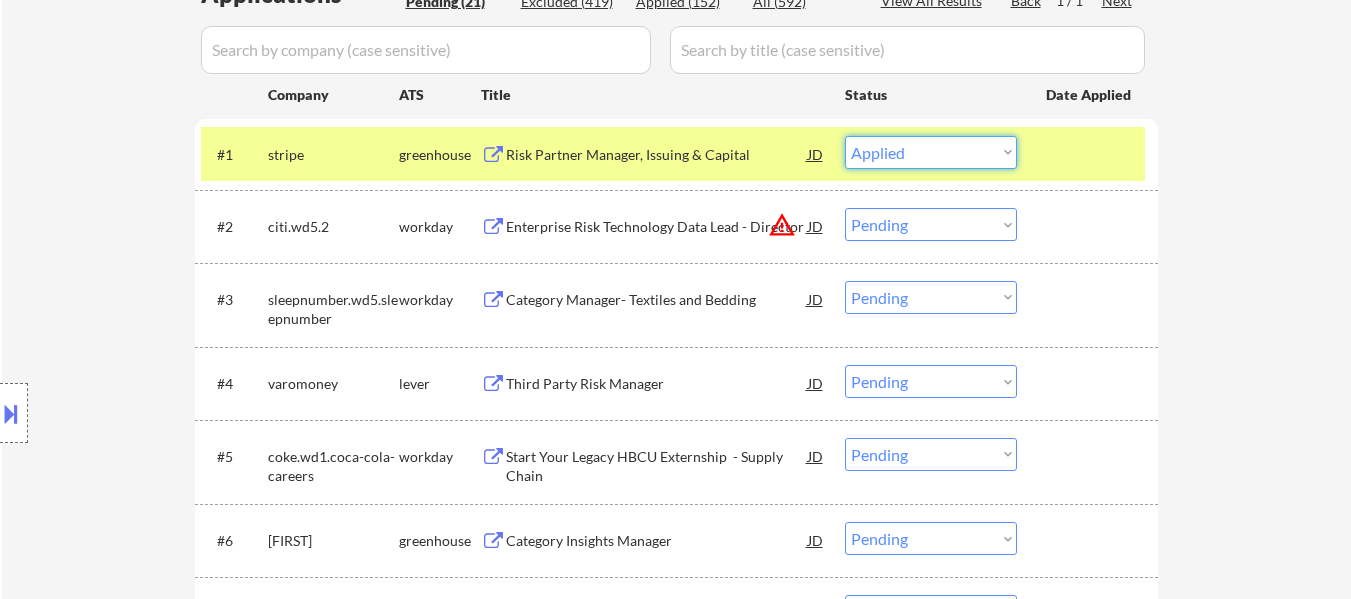 click on "Choose an option... Pending Applied Excluded (Questions) Excluded (Expired) Excluded (Location) Excluded (Bad Match) Excluded (Blocklist) Excluded (Salary) Excluded (Other)" at bounding box center (931, 152) 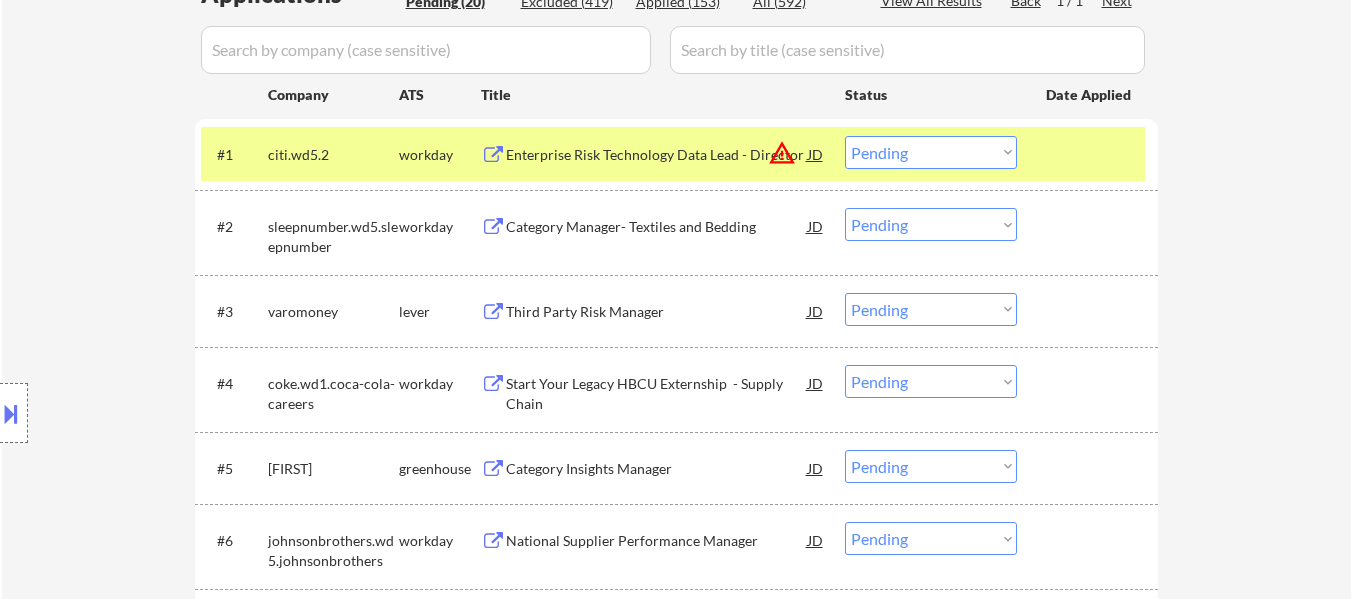 click at bounding box center [1090, 154] 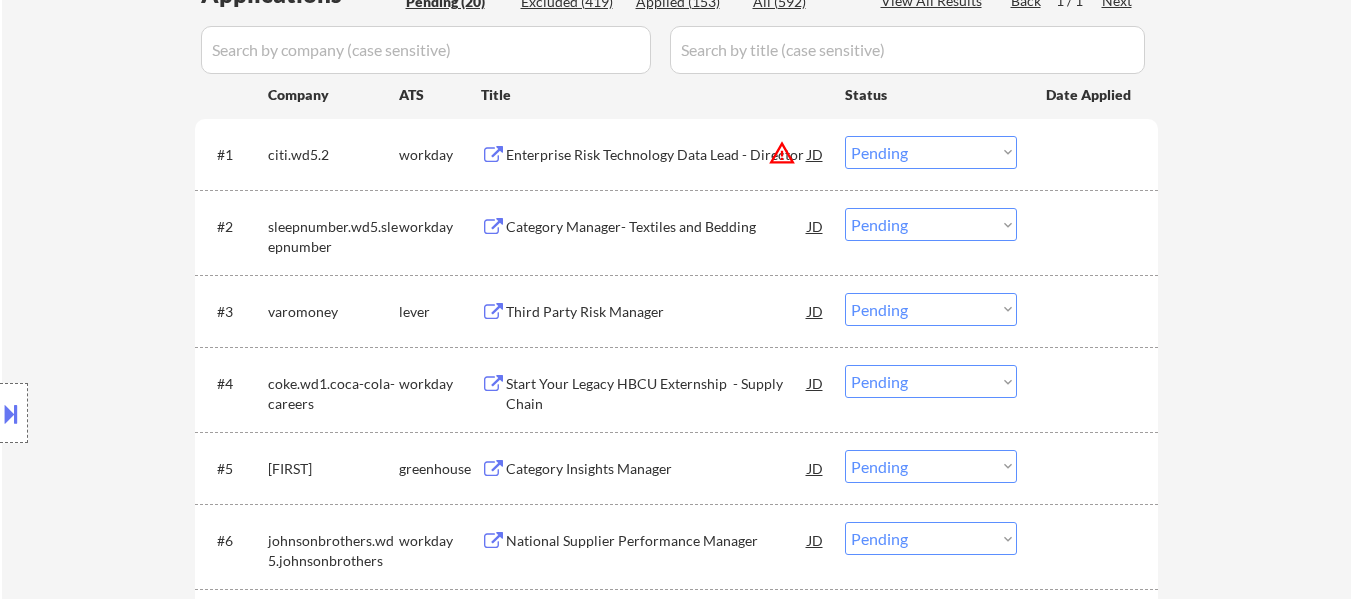 click on "Enterprise Risk Technology Data Lead - Director" at bounding box center [657, 154] 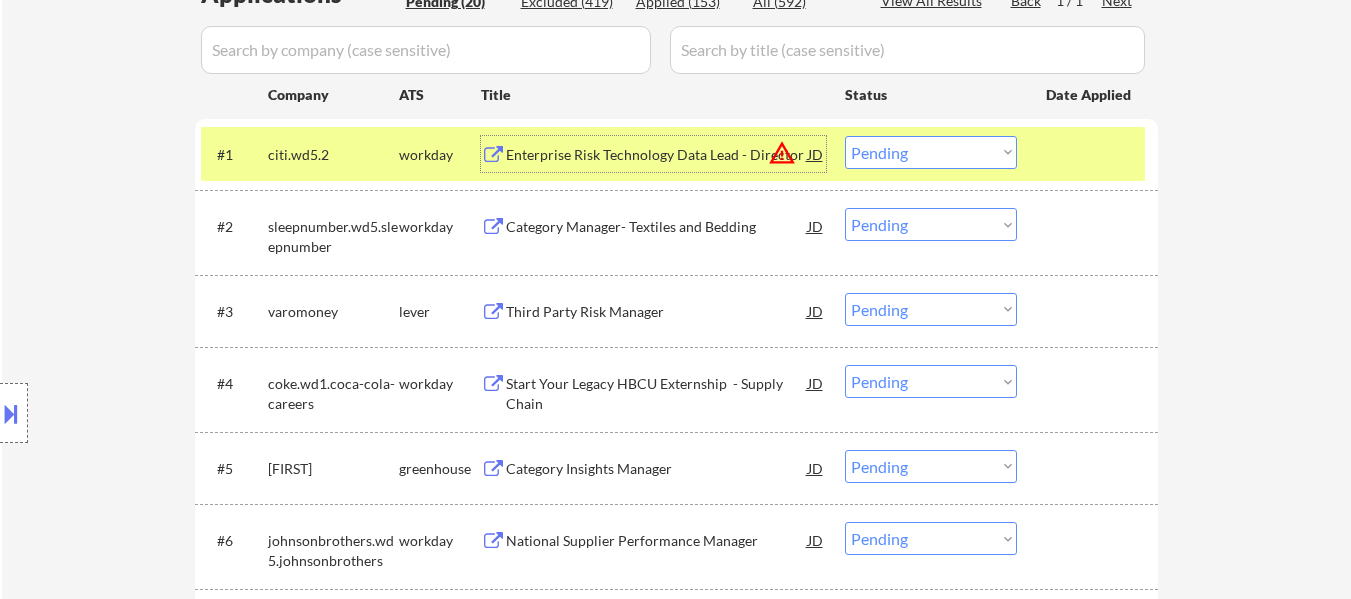 click on "Category Manager- Textiles and Bedding" at bounding box center (657, 226) 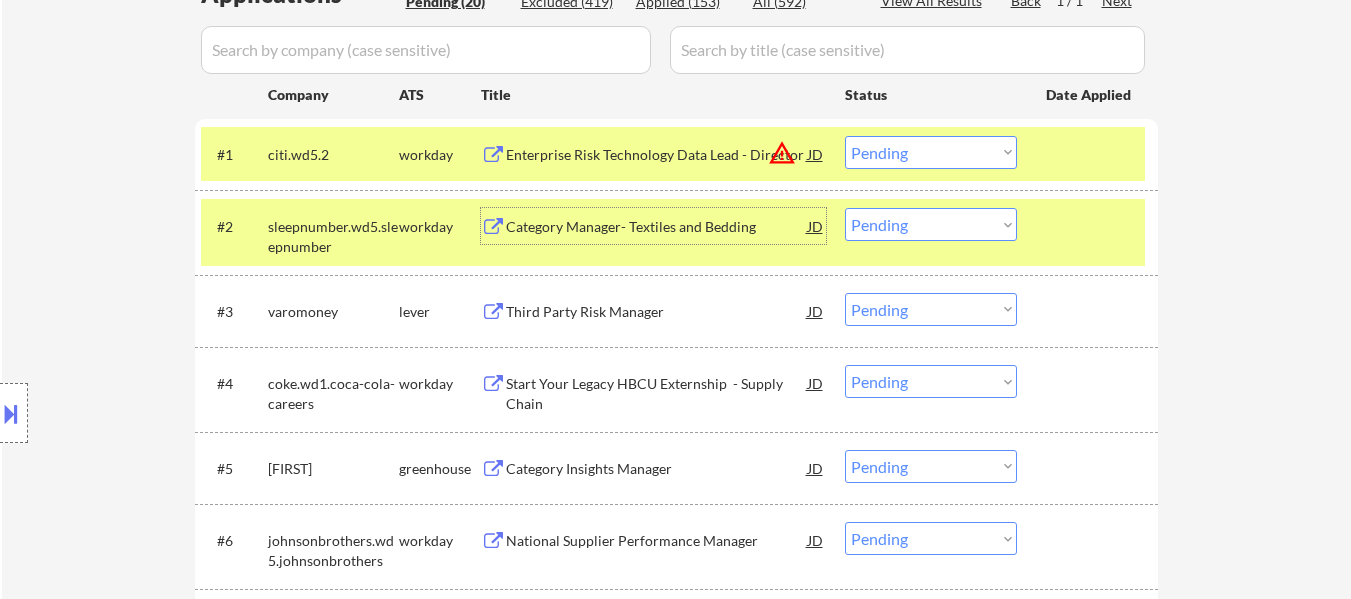 click on "Choose an option... Pending Applied Excluded (Questions) Excluded (Expired) Excluded (Location) Excluded (Bad Match) Excluded (Blocklist) Excluded (Salary) Excluded (Other)" at bounding box center [931, 152] 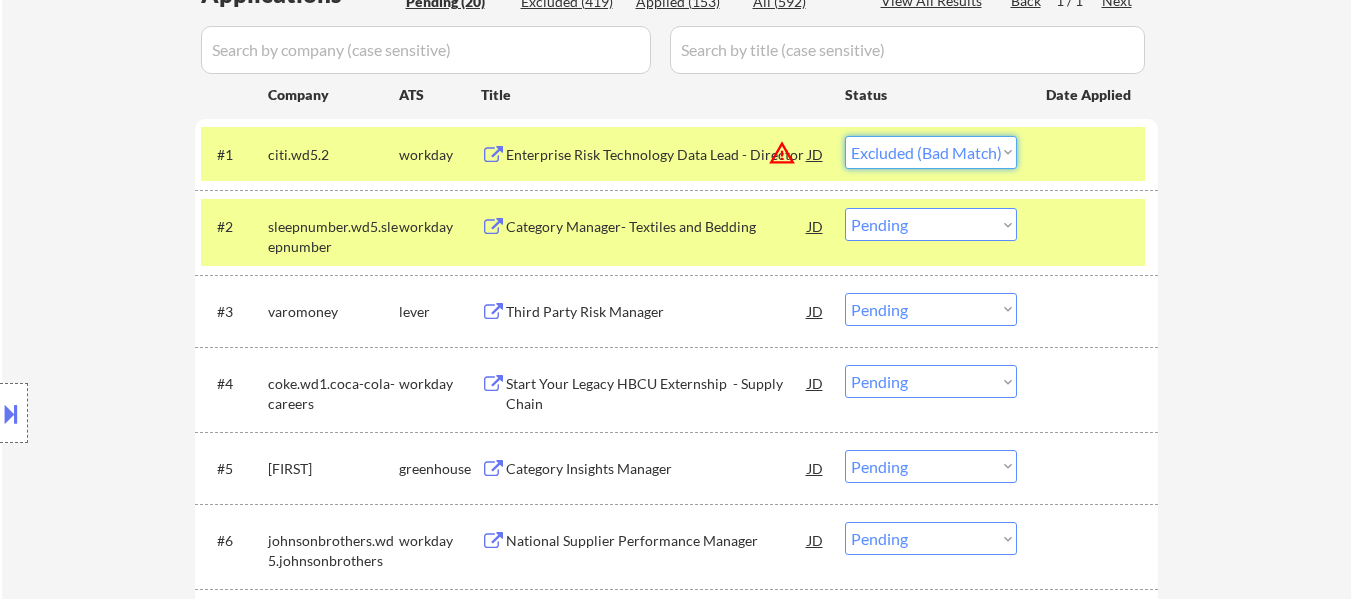 click on "Choose an option... Pending Applied Excluded (Questions) Excluded (Expired) Excluded (Location) Excluded (Bad Match) Excluded (Blocklist) Excluded (Salary) Excluded (Other)" at bounding box center [931, 152] 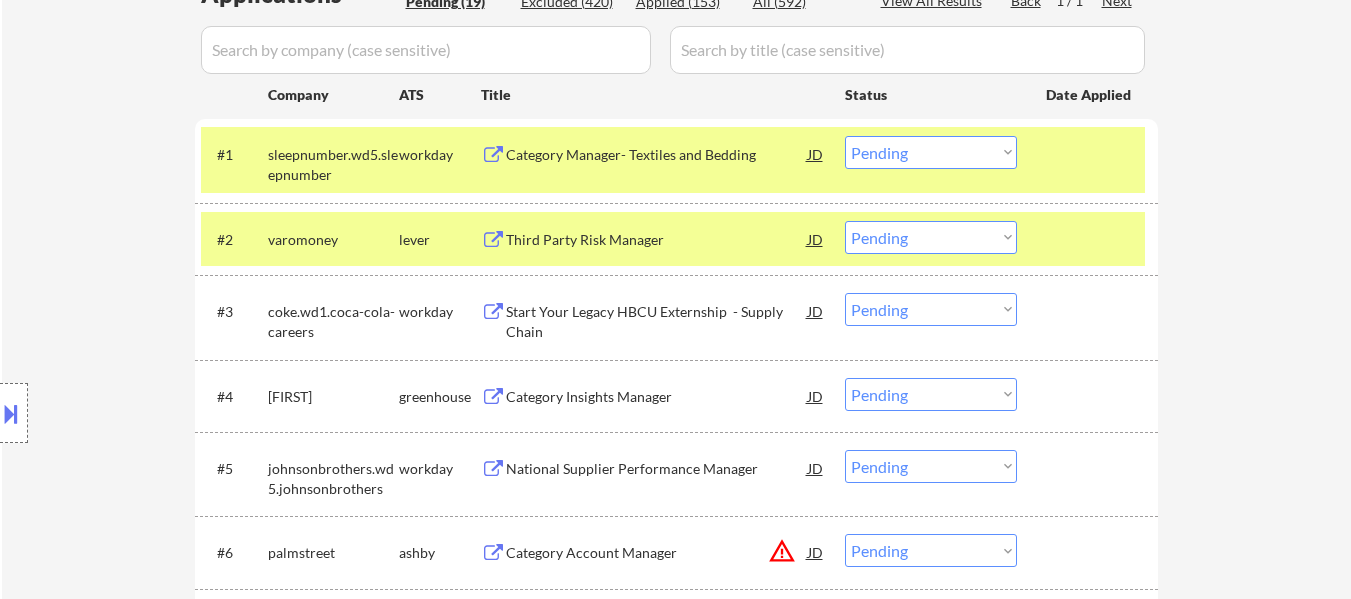 scroll, scrollTop: 500, scrollLeft: 0, axis: vertical 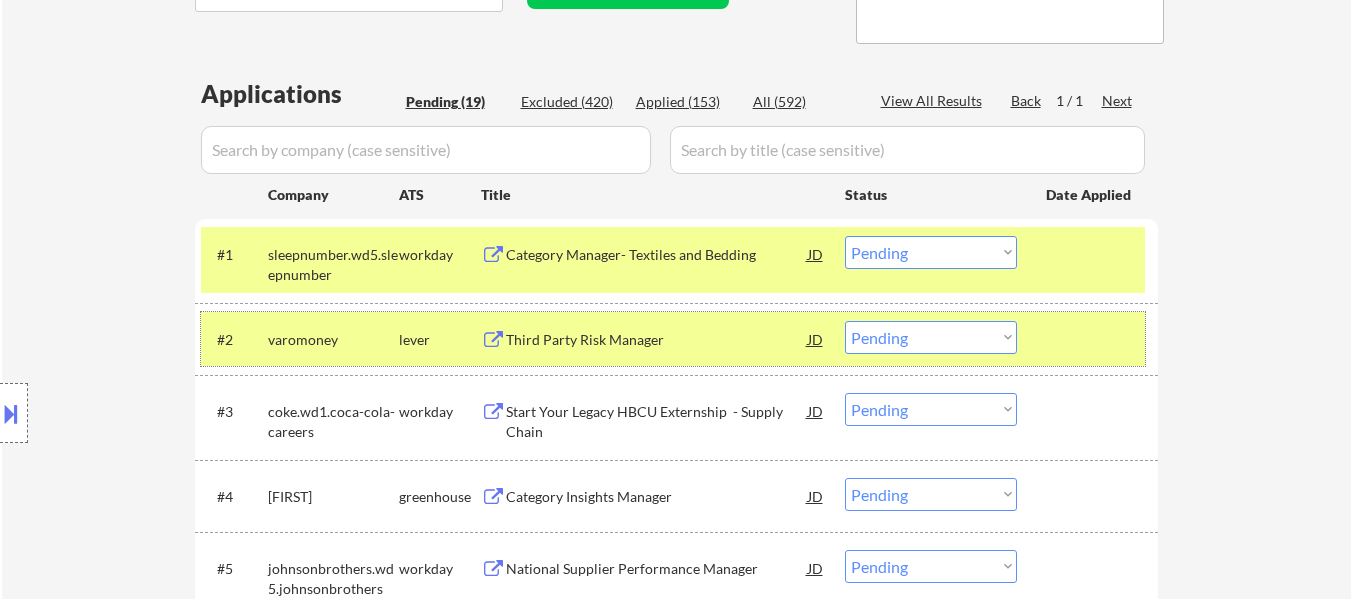 click at bounding box center [1090, 339] 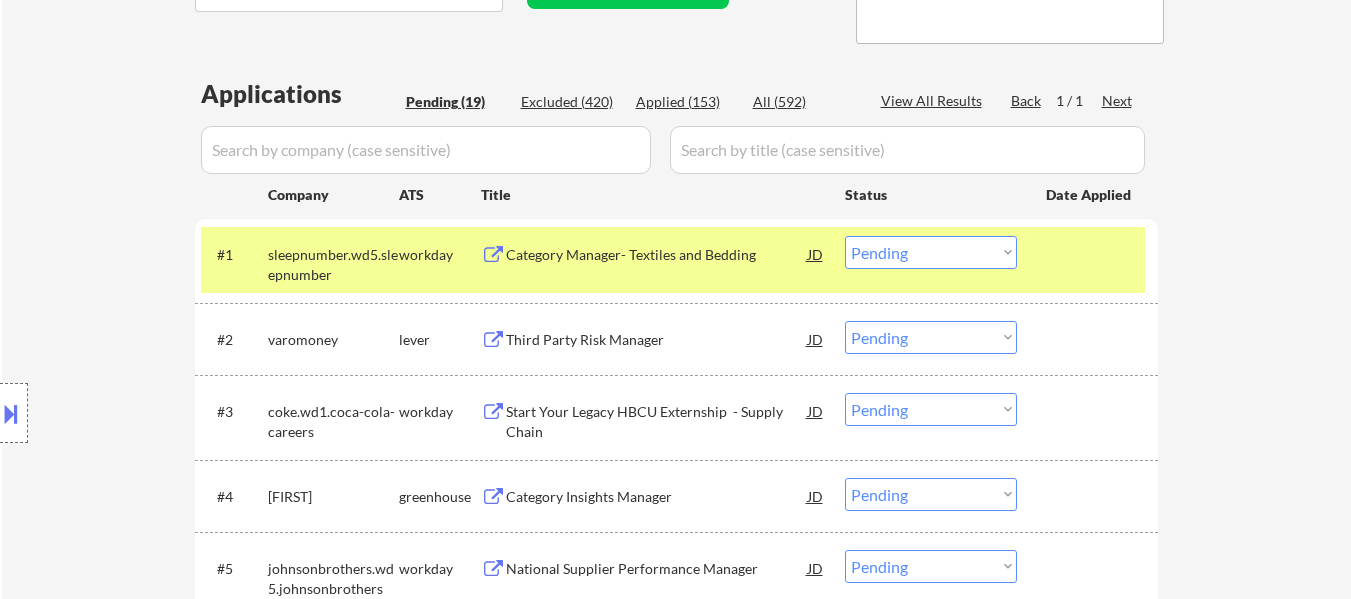 click on "Third Party Risk Manager" at bounding box center [657, 340] 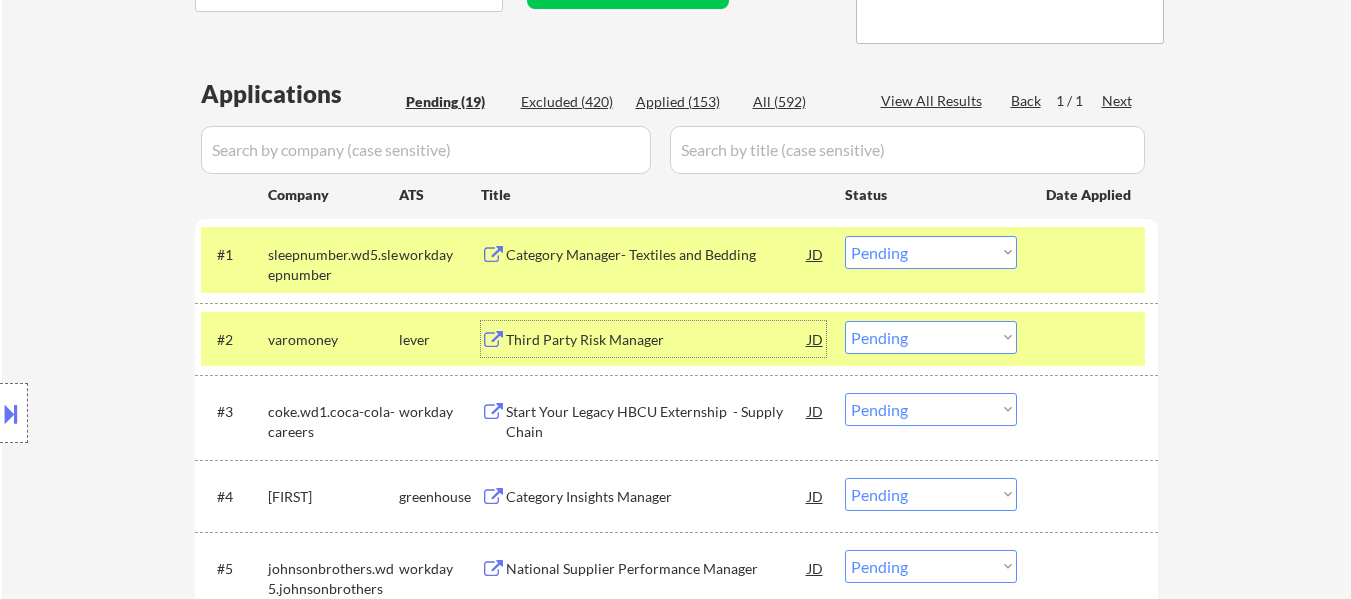 click on "Choose an option... Pending Applied Excluded (Questions) Excluded (Expired) Excluded (Location) Excluded (Bad Match) Excluded (Blocklist) Excluded (Salary) Excluded (Other)" at bounding box center [931, 252] 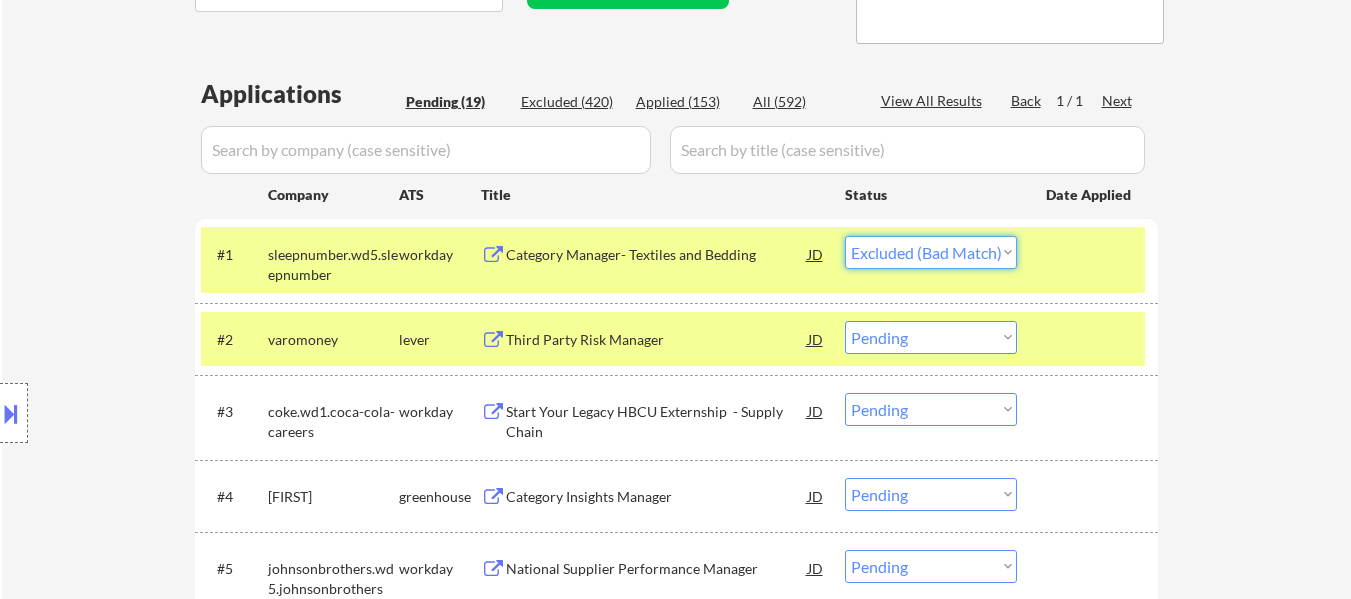 click on "Choose an option... Pending Applied Excluded (Questions) Excluded (Expired) Excluded (Location) Excluded (Bad Match) Excluded (Blocklist) Excluded (Salary) Excluded (Other)" at bounding box center [931, 252] 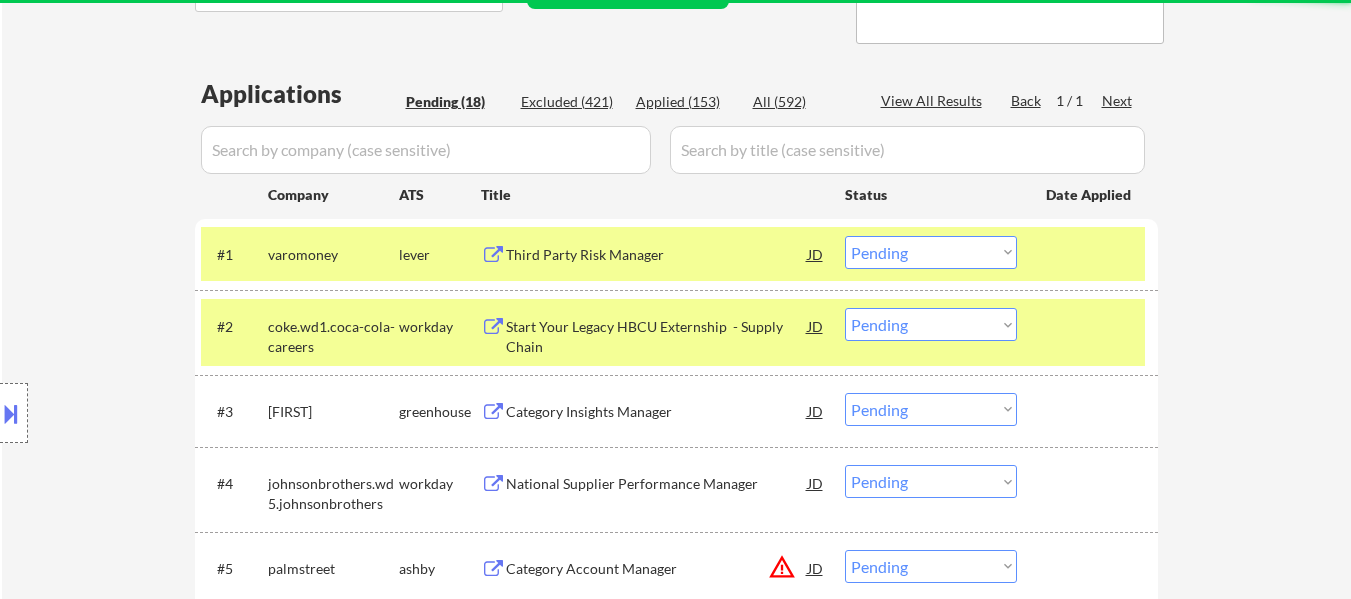 click at bounding box center [1090, 326] 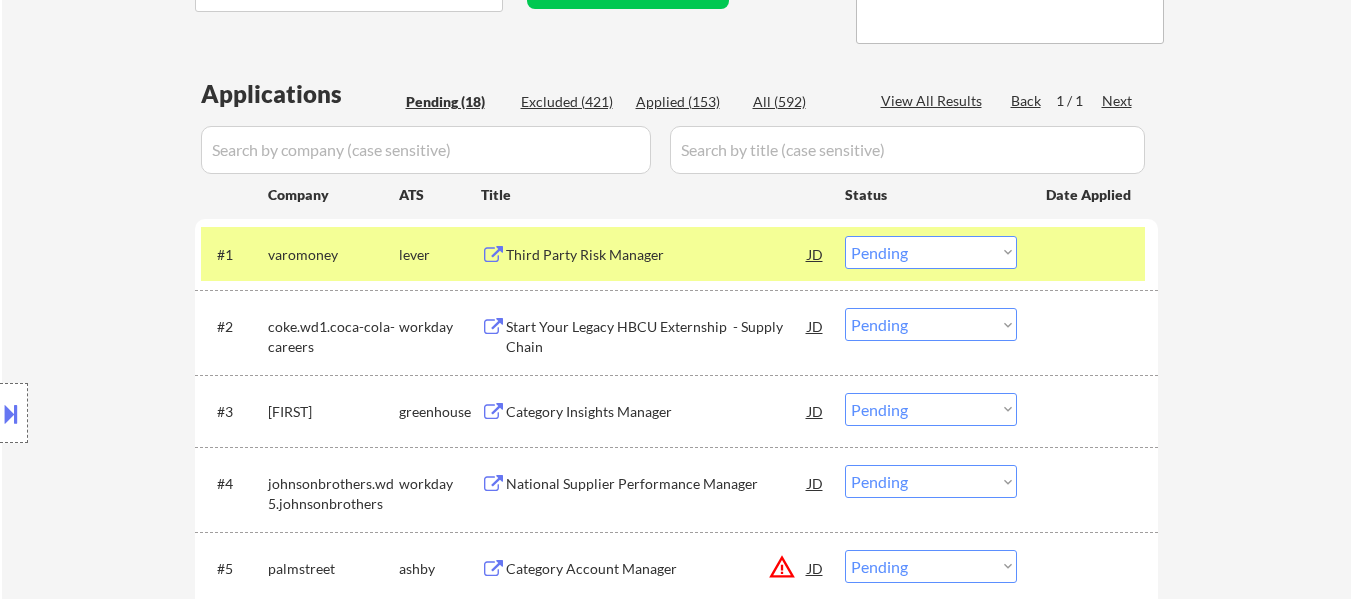 click on "Start Your Legacy HBCU Externship  - Supply Chain" at bounding box center (657, 336) 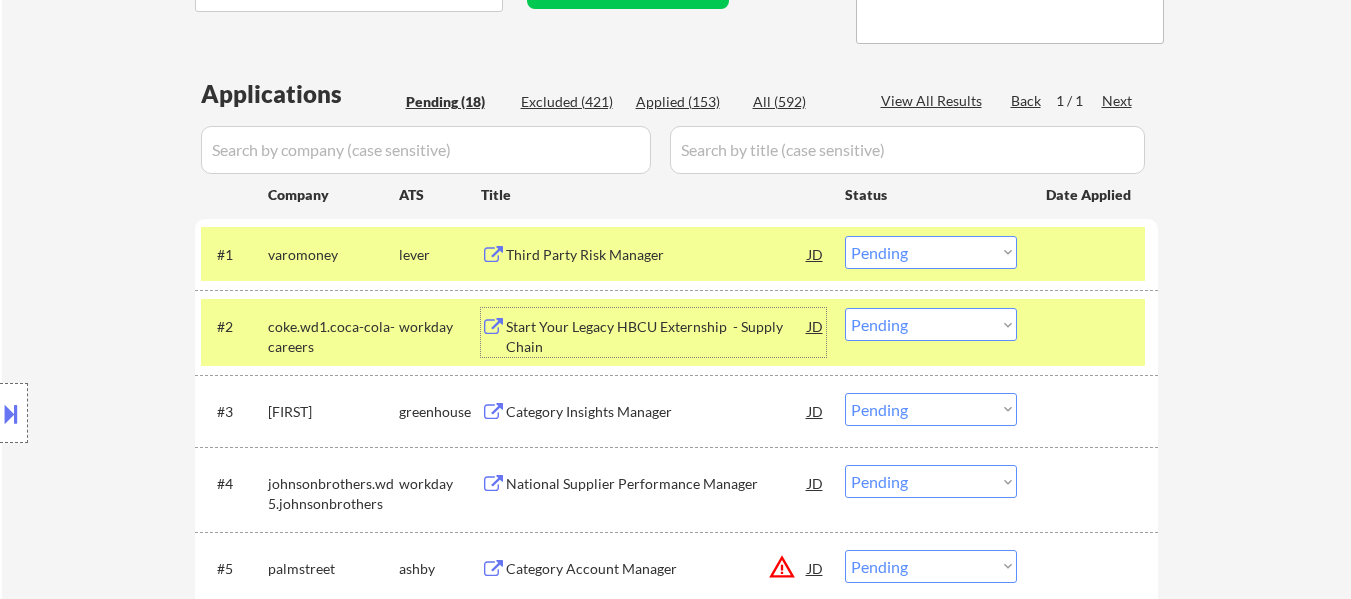 click on "Choose an option... Pending Applied Excluded (Questions) Excluded (Expired) Excluded (Location) Excluded (Bad Match) Excluded (Blocklist) Excluded (Salary) Excluded (Other)" at bounding box center [931, 252] 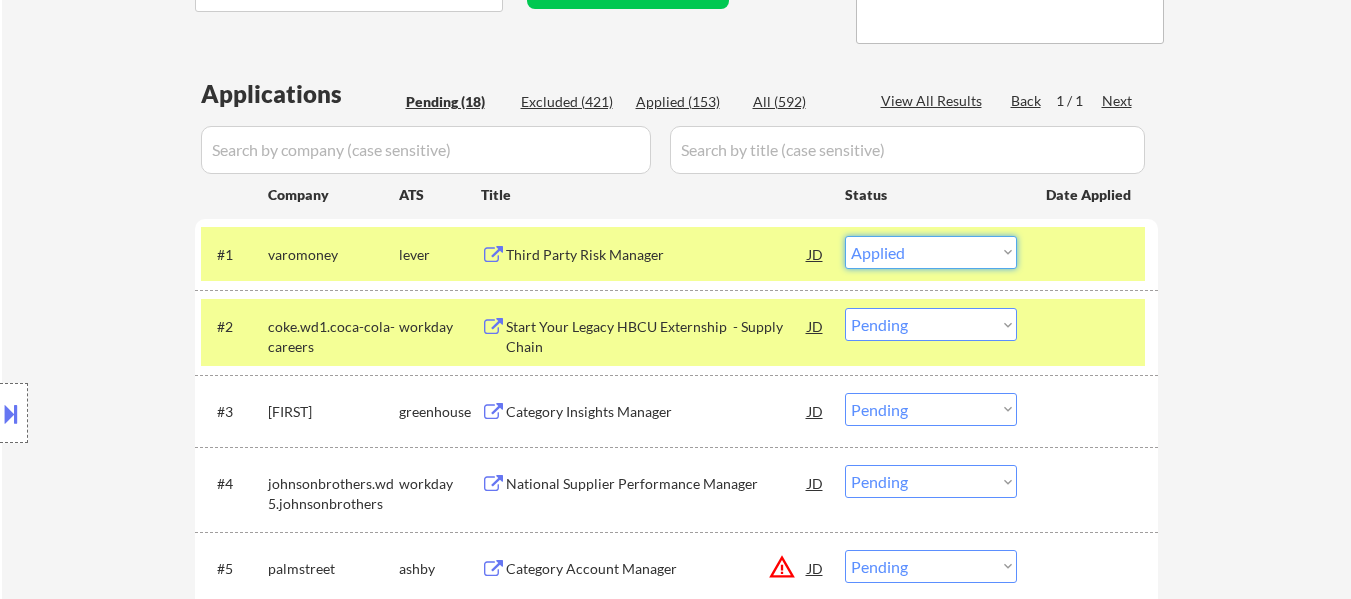 click on "Choose an option... Pending Applied Excluded (Questions) Excluded (Expired) Excluded (Location) Excluded (Bad Match) Excluded (Blocklist) Excluded (Salary) Excluded (Other)" at bounding box center [931, 252] 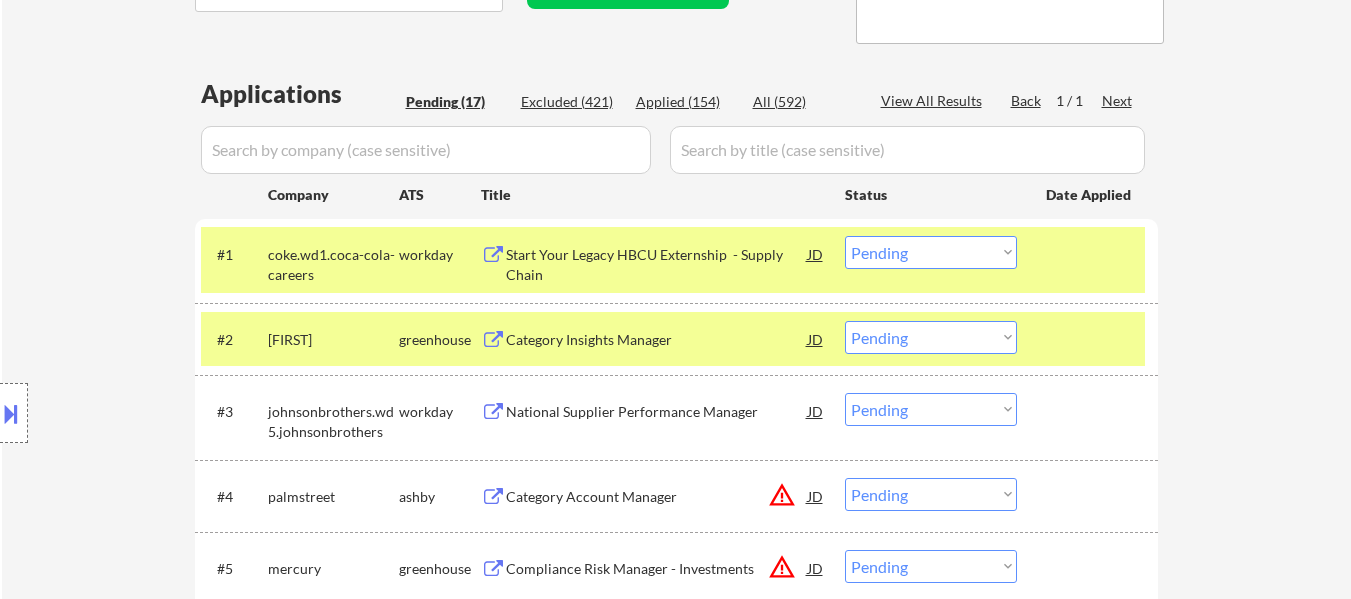 click on "Choose an option... Pending Applied Excluded (Questions) Excluded (Expired) Excluded (Location) Excluded (Bad Match) Excluded (Blocklist) Excluded (Salary) Excluded (Other)" at bounding box center [931, 252] 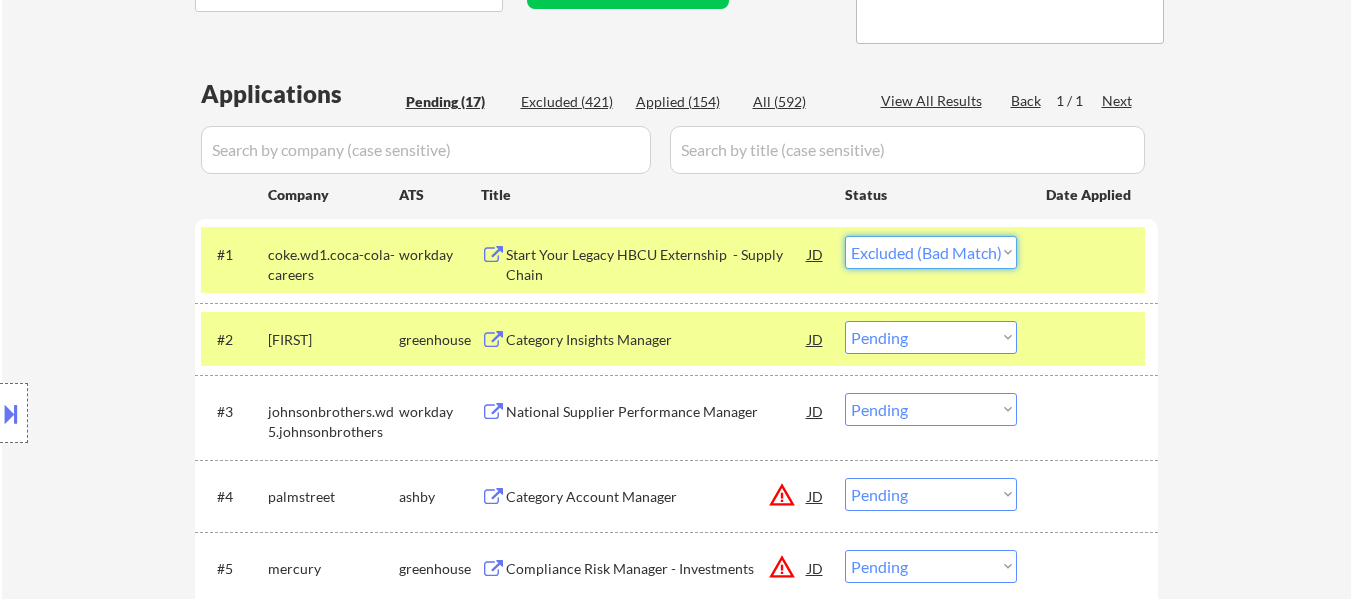 click on "Choose an option... Pending Applied Excluded (Questions) Excluded (Expired) Excluded (Location) Excluded (Bad Match) Excluded (Blocklist) Excluded (Salary) Excluded (Other)" at bounding box center [931, 252] 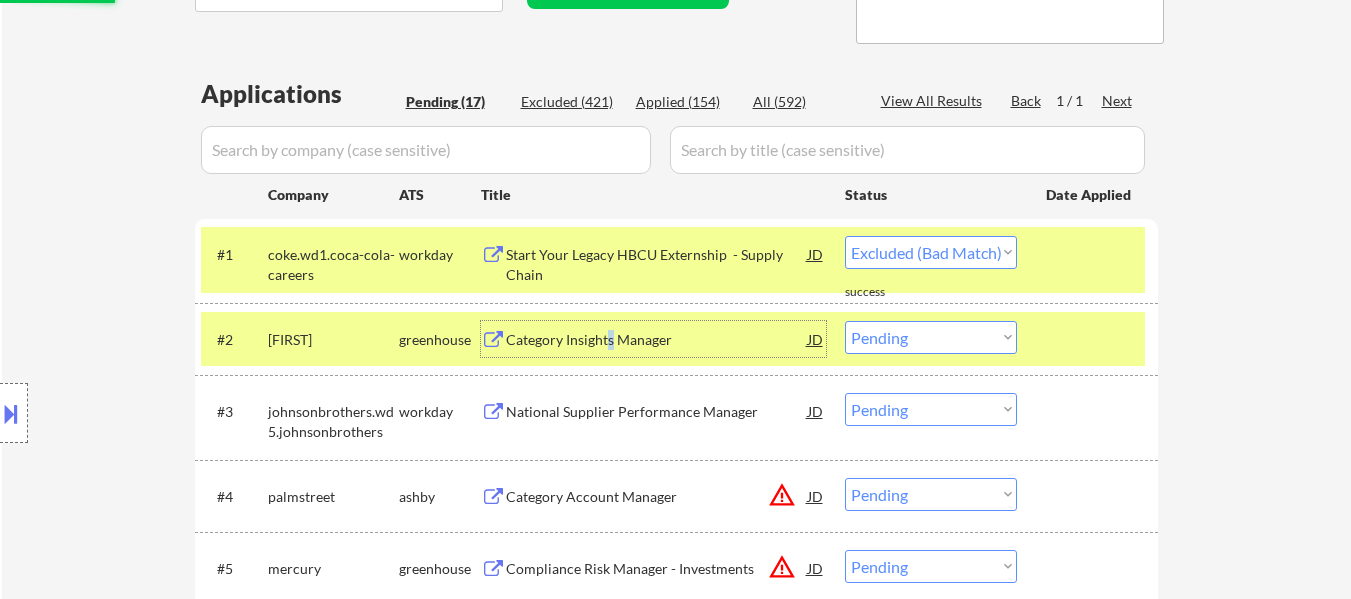 click on "Category Insights Manager" at bounding box center (657, 340) 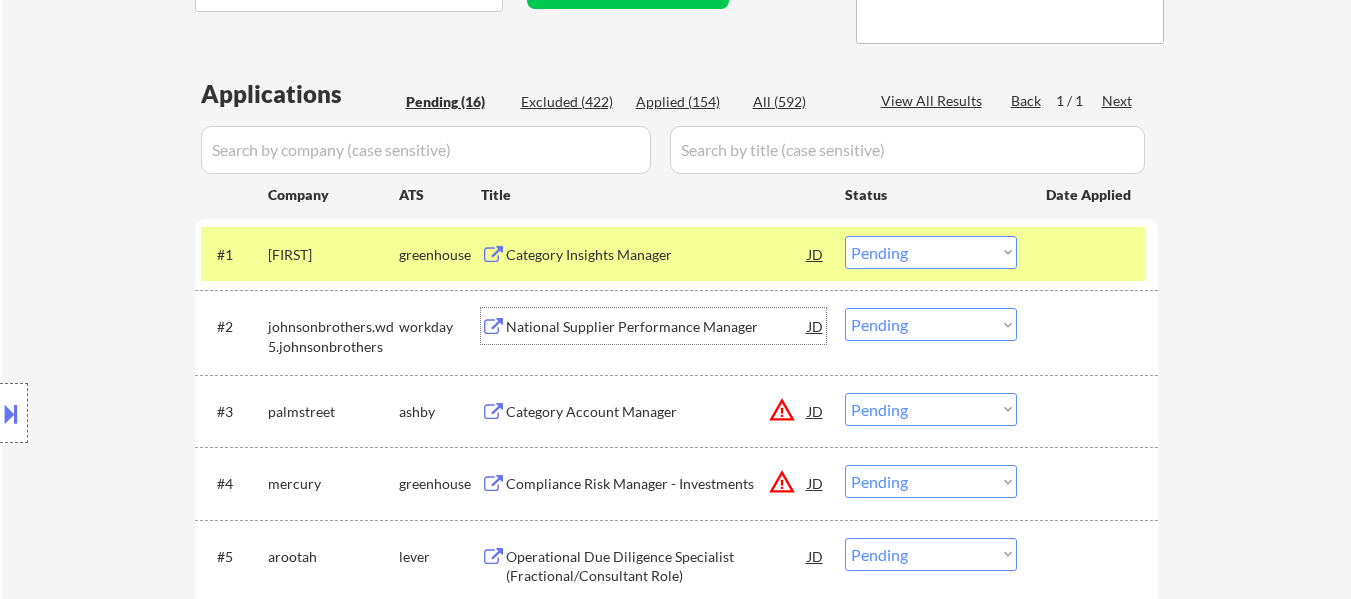 click on "Choose an option... Pending Applied Excluded (Questions) Excluded (Expired) Excluded (Location) Excluded (Bad Match) Excluded (Blocklist) Excluded (Salary) Excluded (Other)" at bounding box center [931, 252] 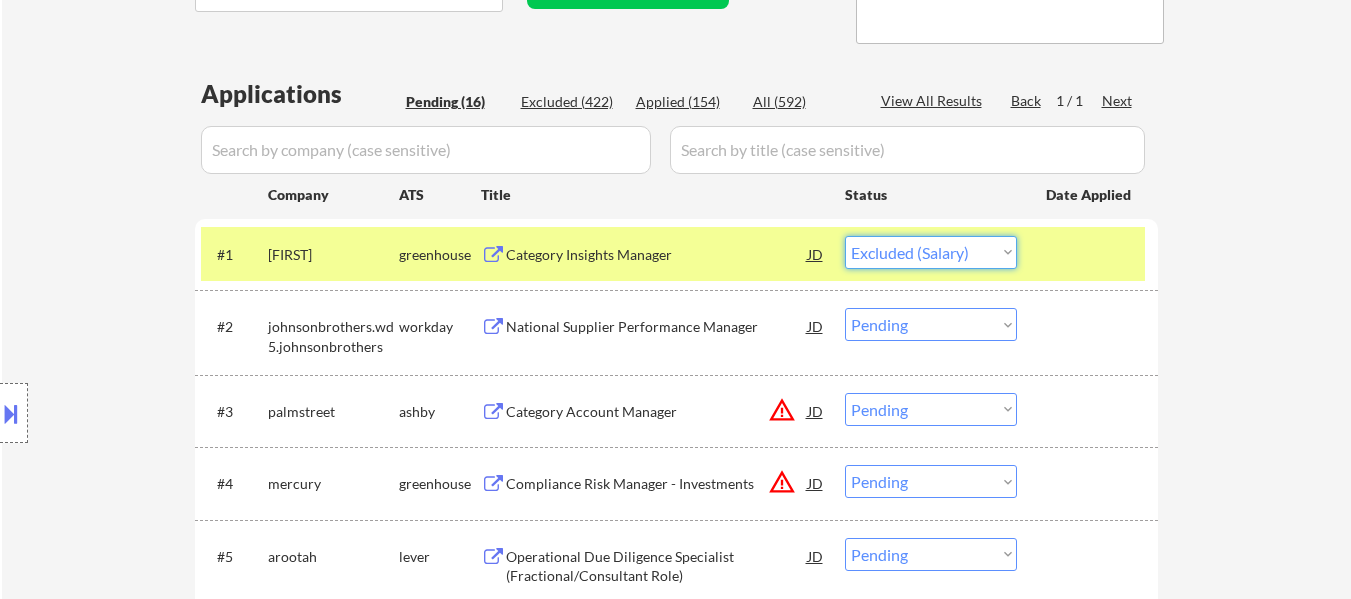 click on "Choose an option... Pending Applied Excluded (Questions) Excluded (Expired) Excluded (Location) Excluded (Bad Match) Excluded (Blocklist) Excluded (Salary) Excluded (Other)" at bounding box center (931, 252) 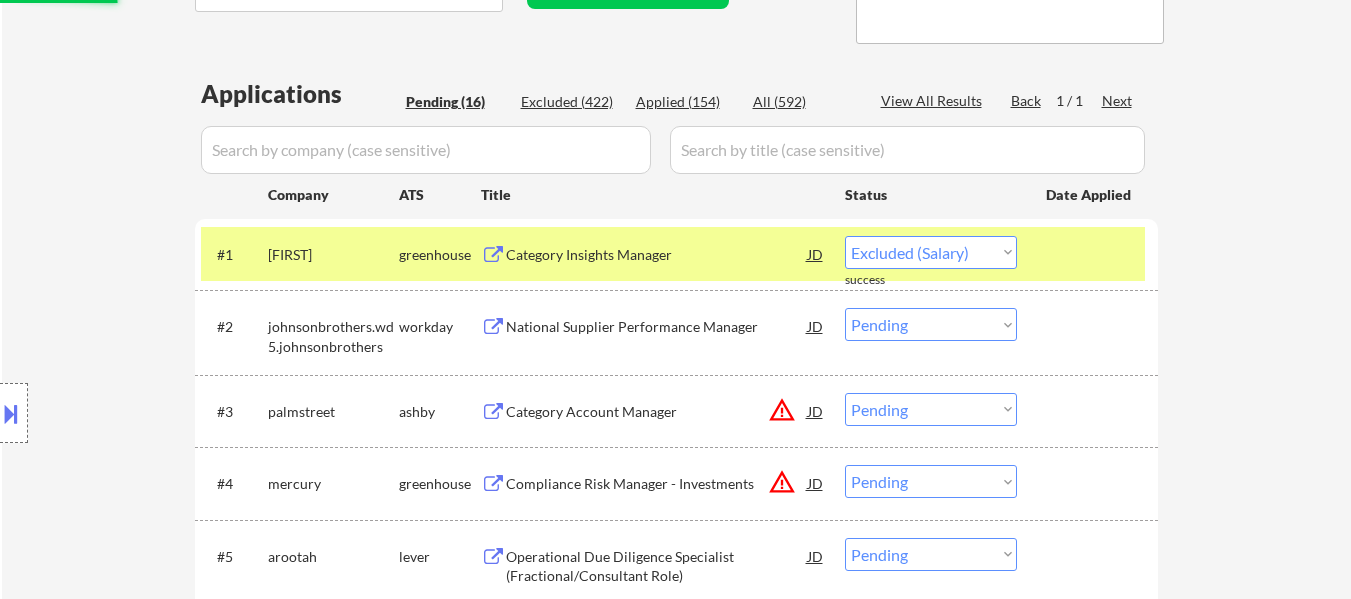 select on ""pending"" 